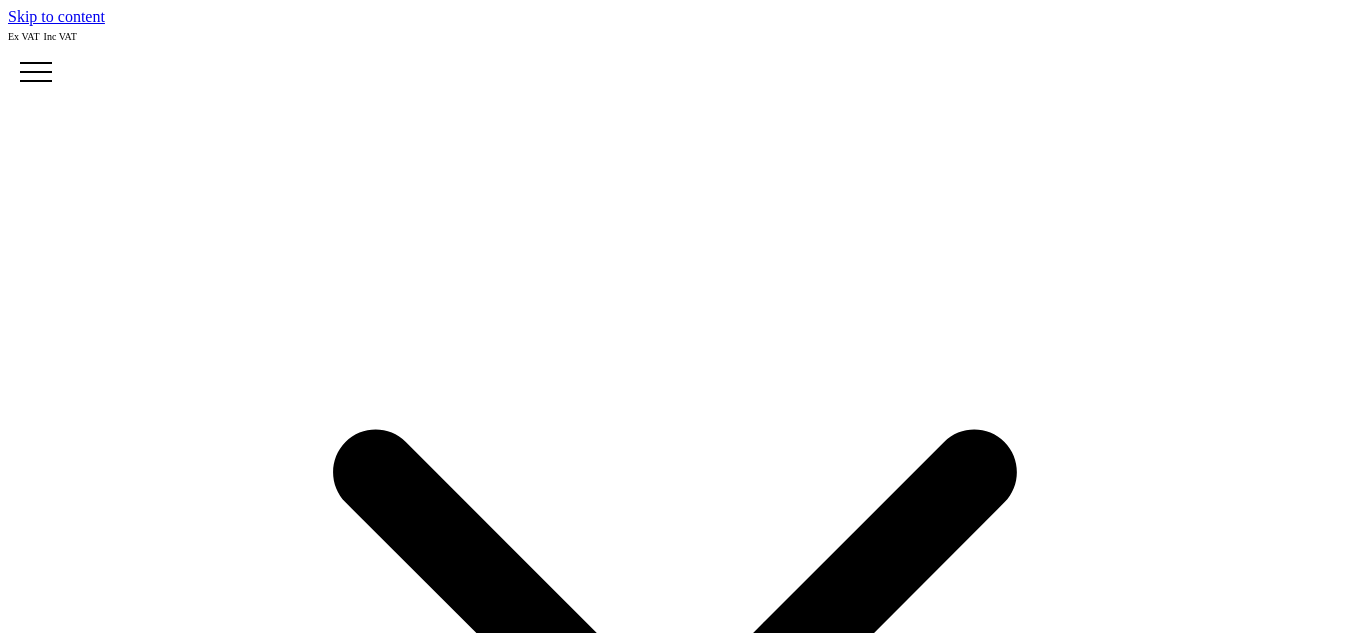 scroll, scrollTop: 0, scrollLeft: 0, axis: both 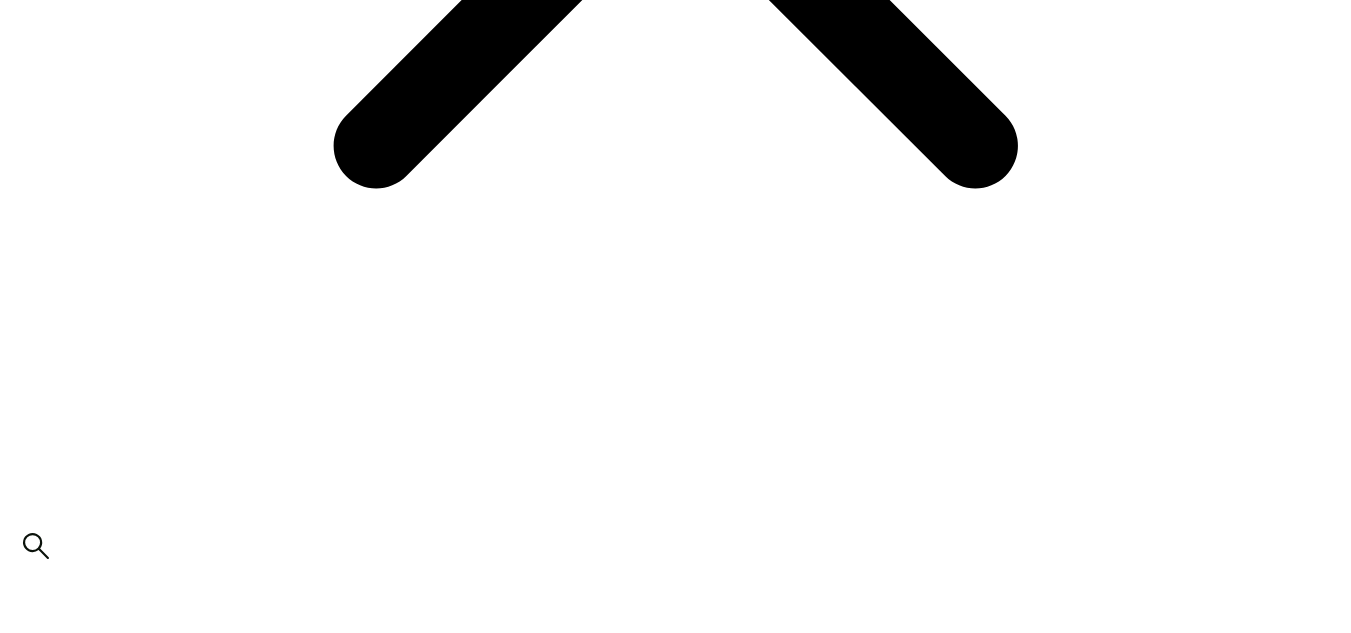 click on ">  Show more..." at bounding box center (99, 19895) 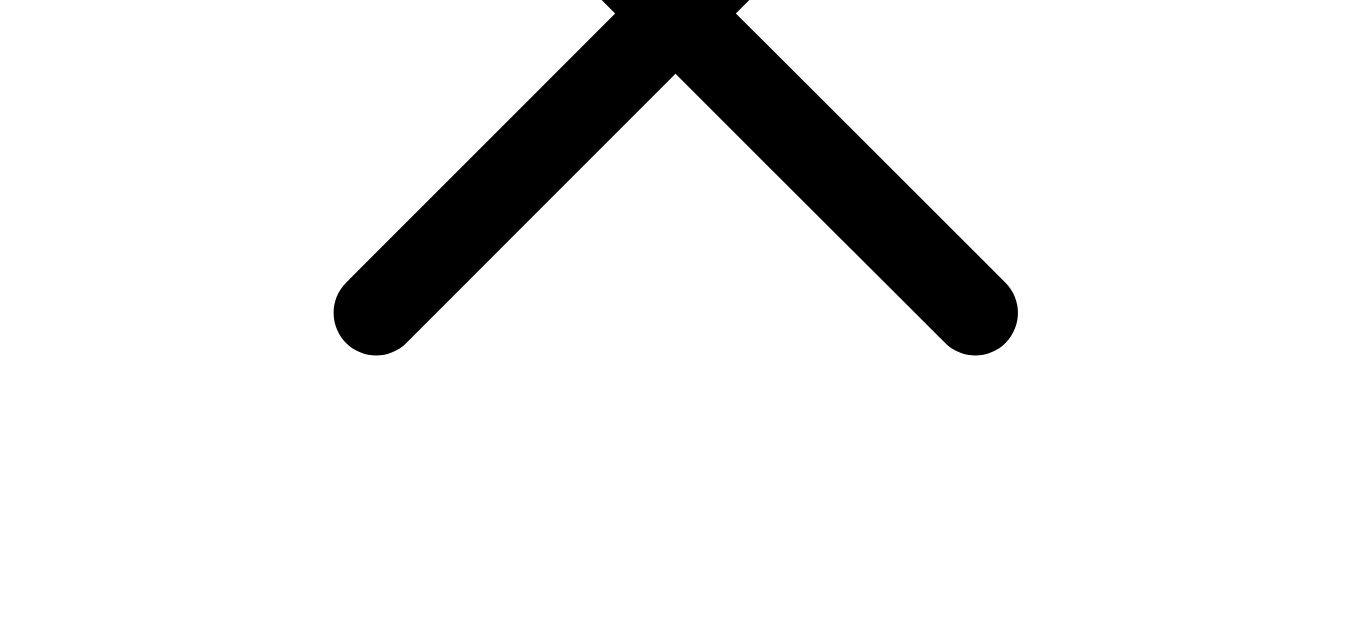 scroll, scrollTop: 0, scrollLeft: 0, axis: both 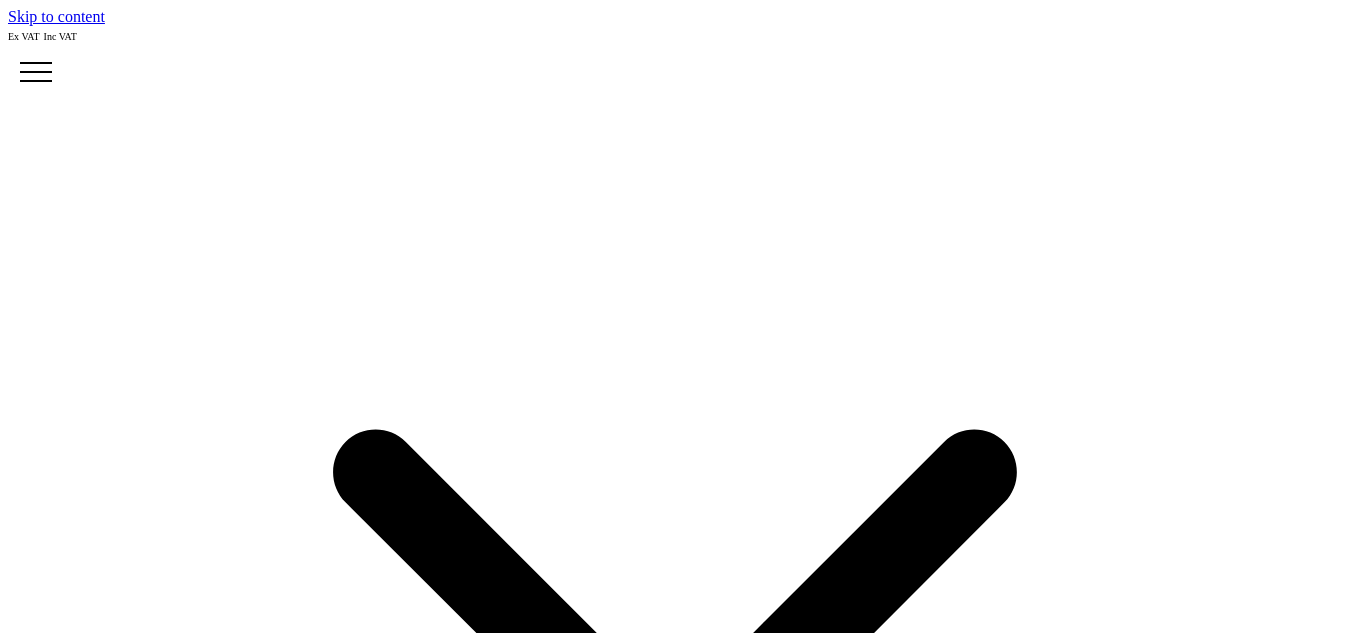 click on "custom clothing" at bounding box center (695, 2362) 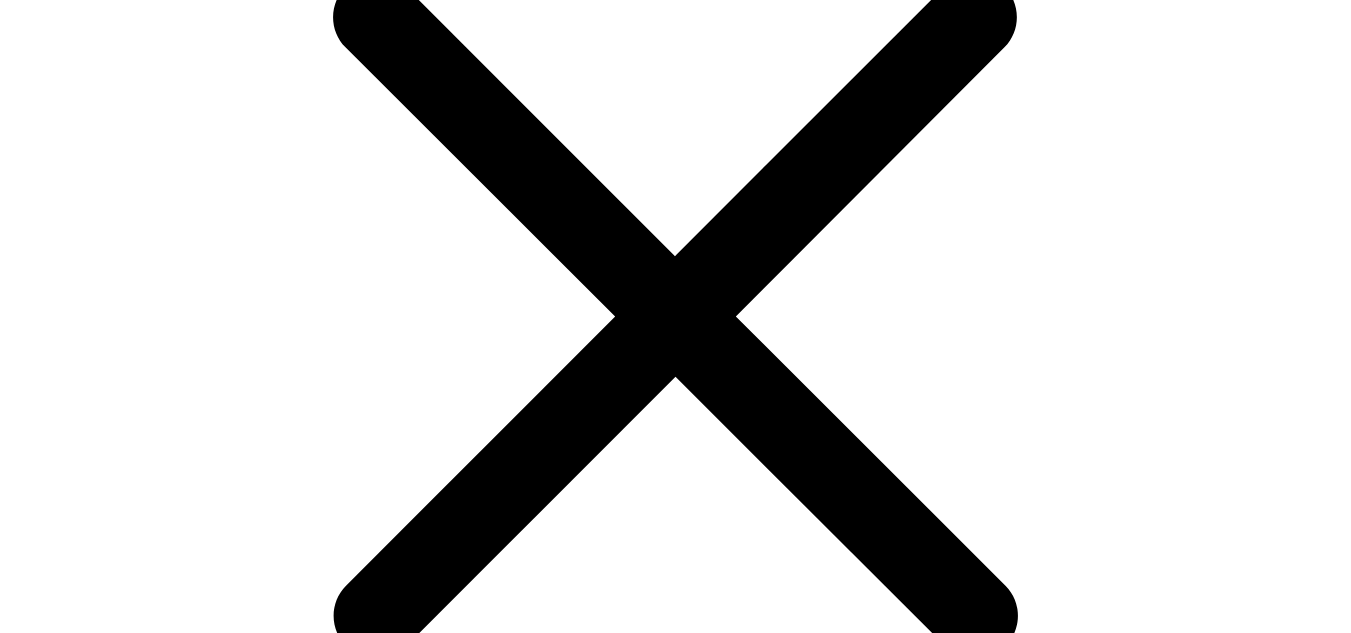 scroll, scrollTop: 498, scrollLeft: 0, axis: vertical 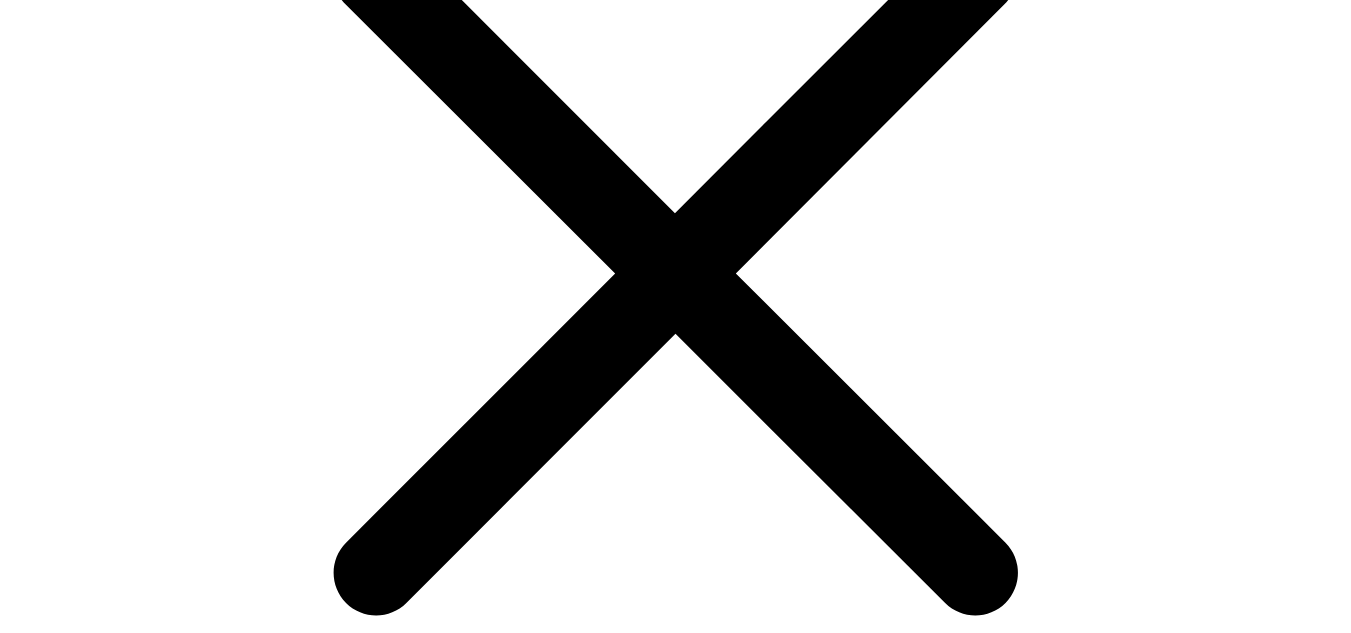 click on ">  Show more..." at bounding box center (99, 18764) 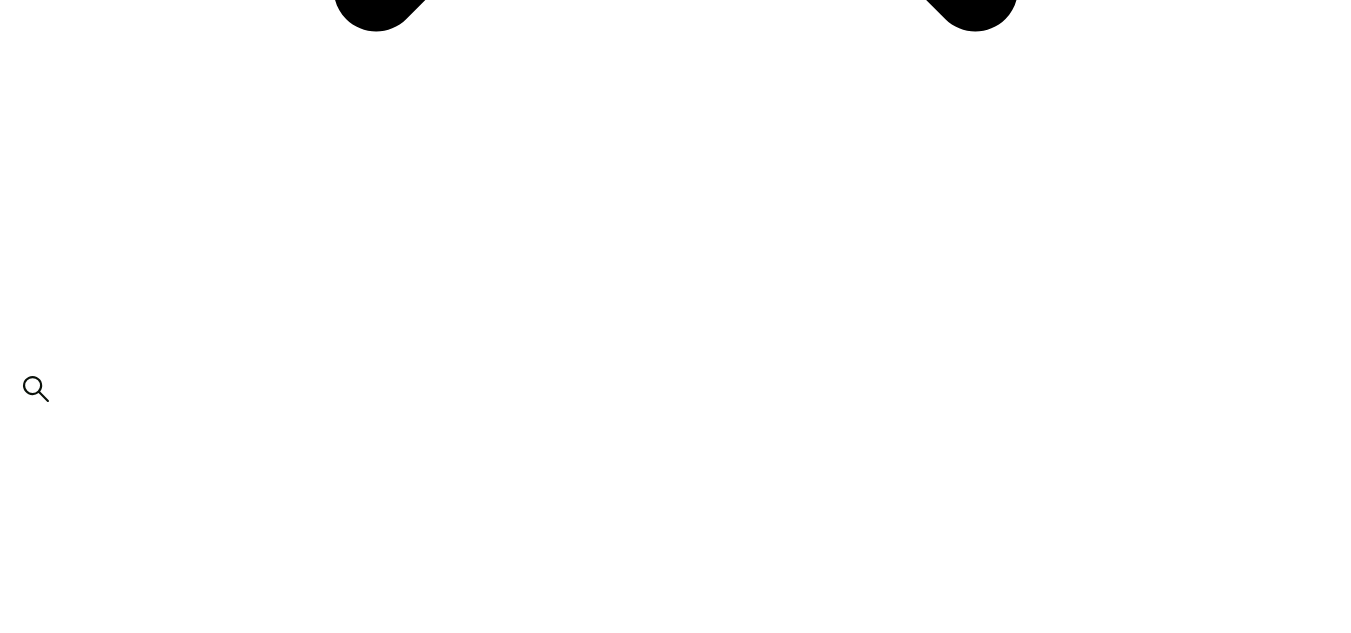 scroll, scrollTop: 1077, scrollLeft: 0, axis: vertical 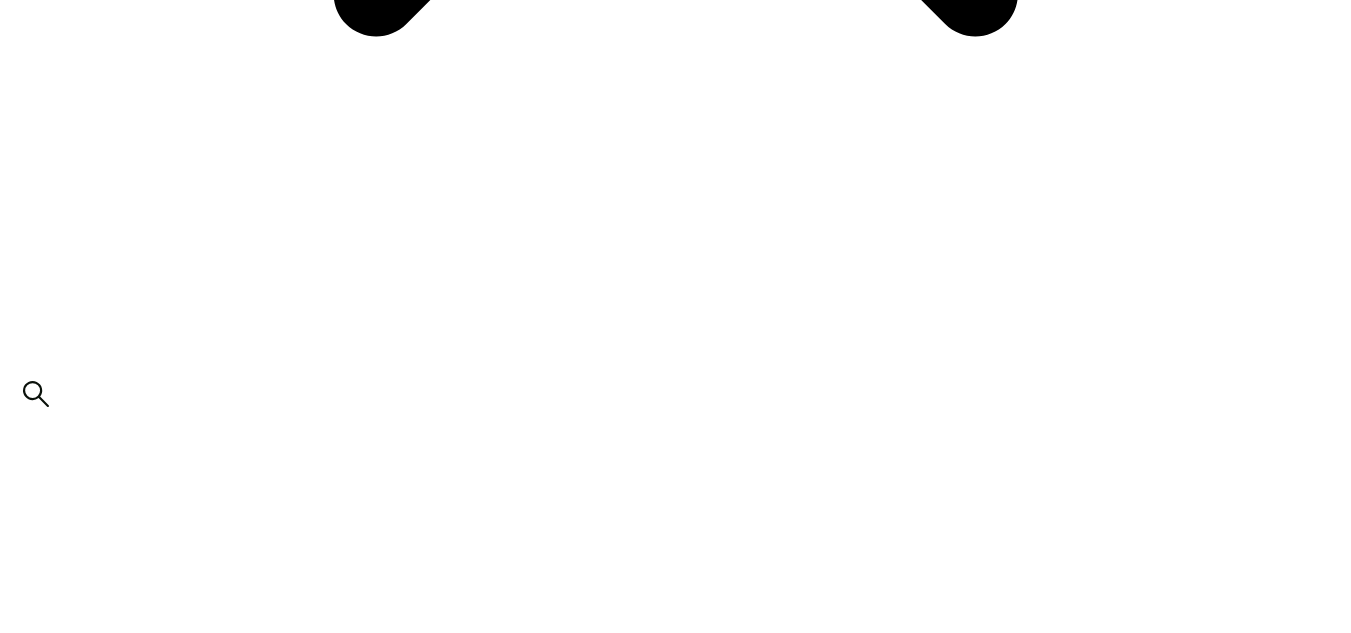 click at bounding box center [48, 17699] 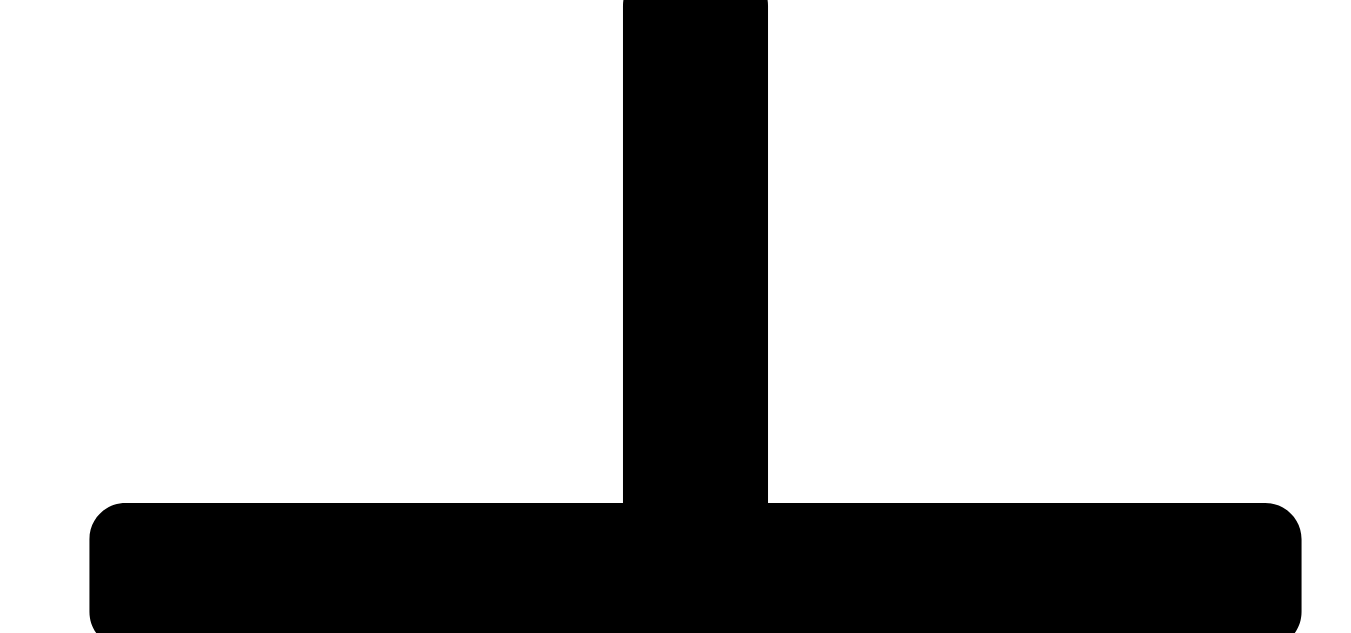 scroll, scrollTop: 2468, scrollLeft: 0, axis: vertical 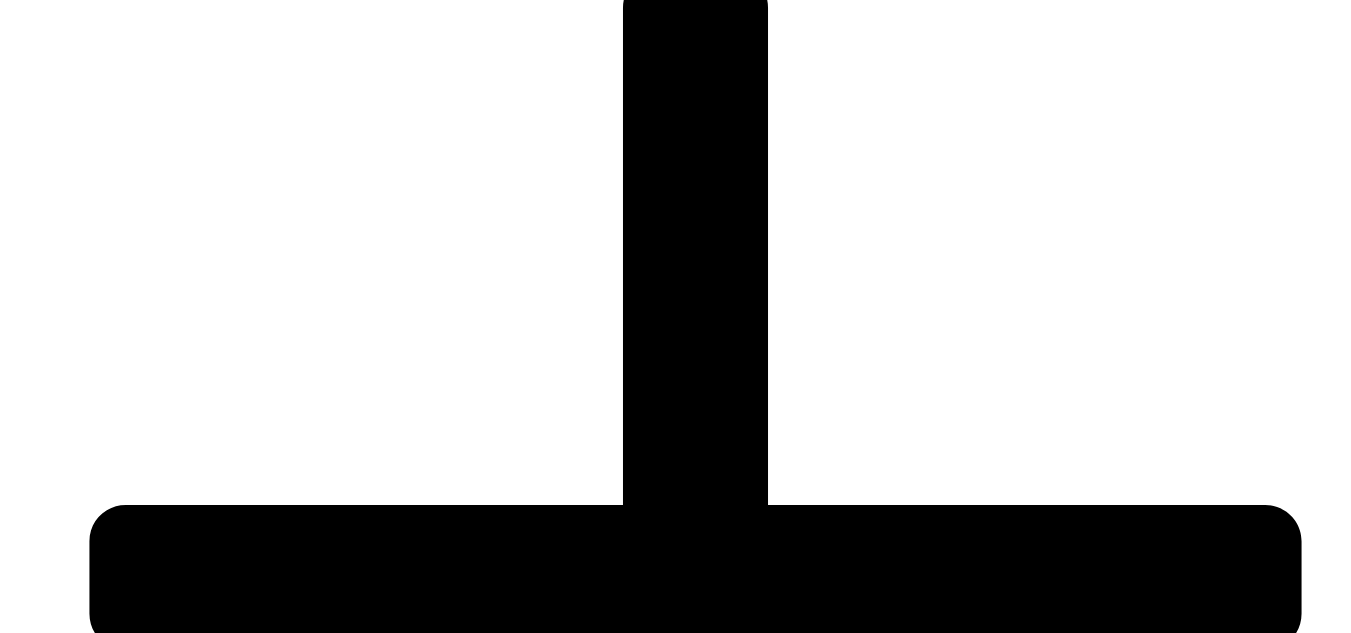 click on "Nike dry victory polo solid" at bounding box center (314, 19364) 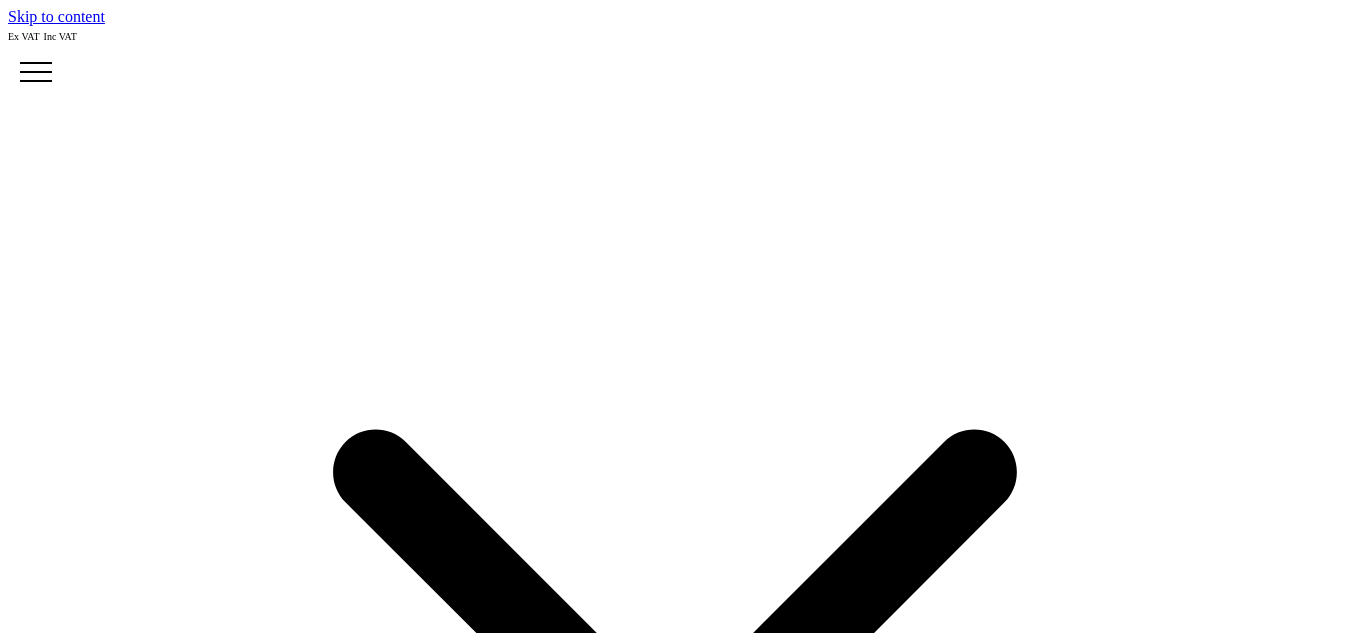scroll, scrollTop: 0, scrollLeft: 0, axis: both 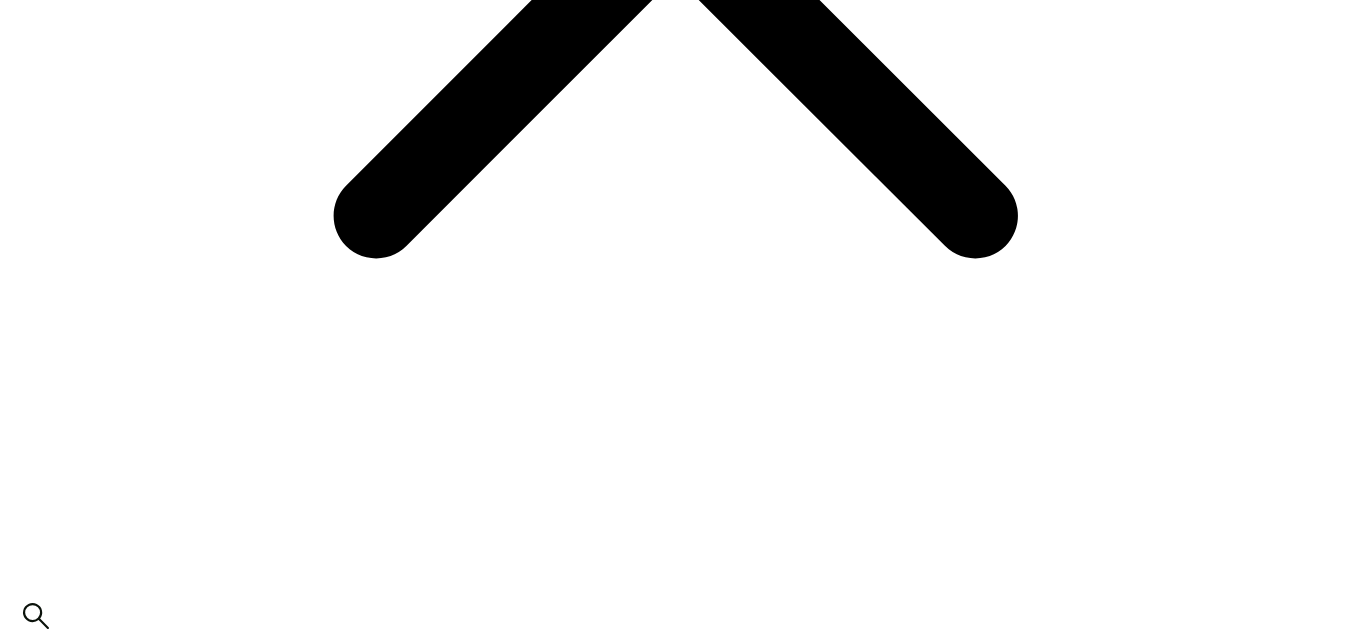 click on "choose your colour" at bounding box center (69, 19186) 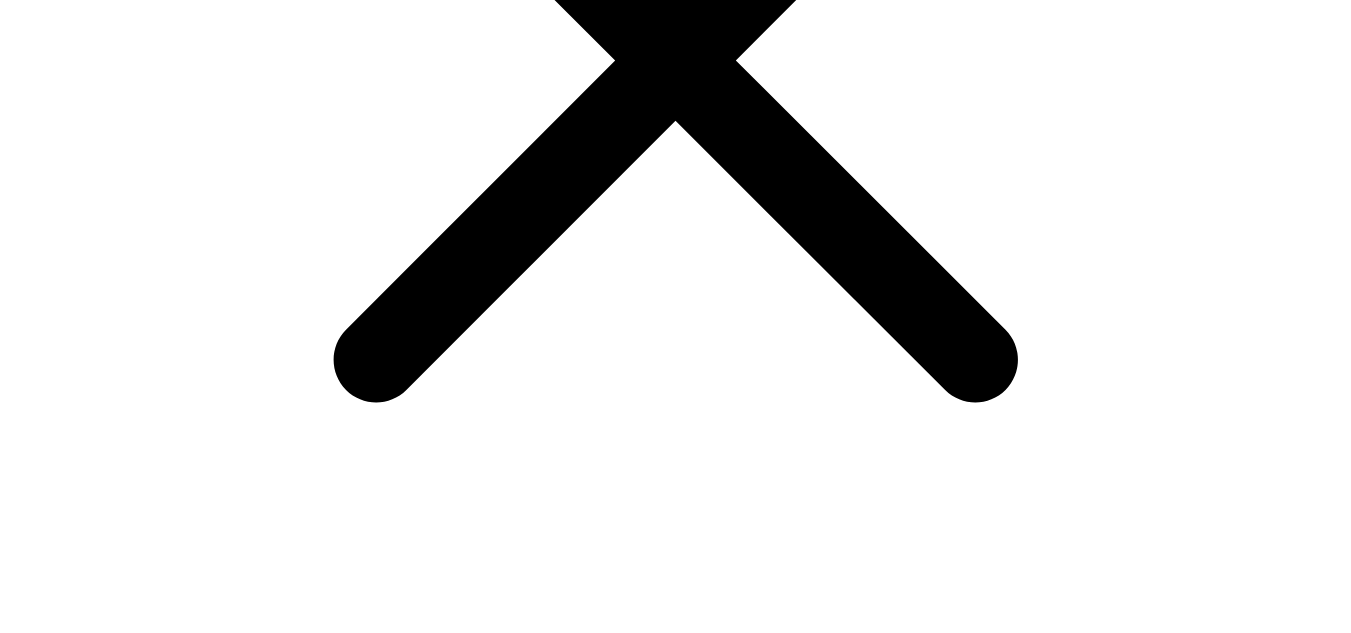 scroll, scrollTop: 748, scrollLeft: 0, axis: vertical 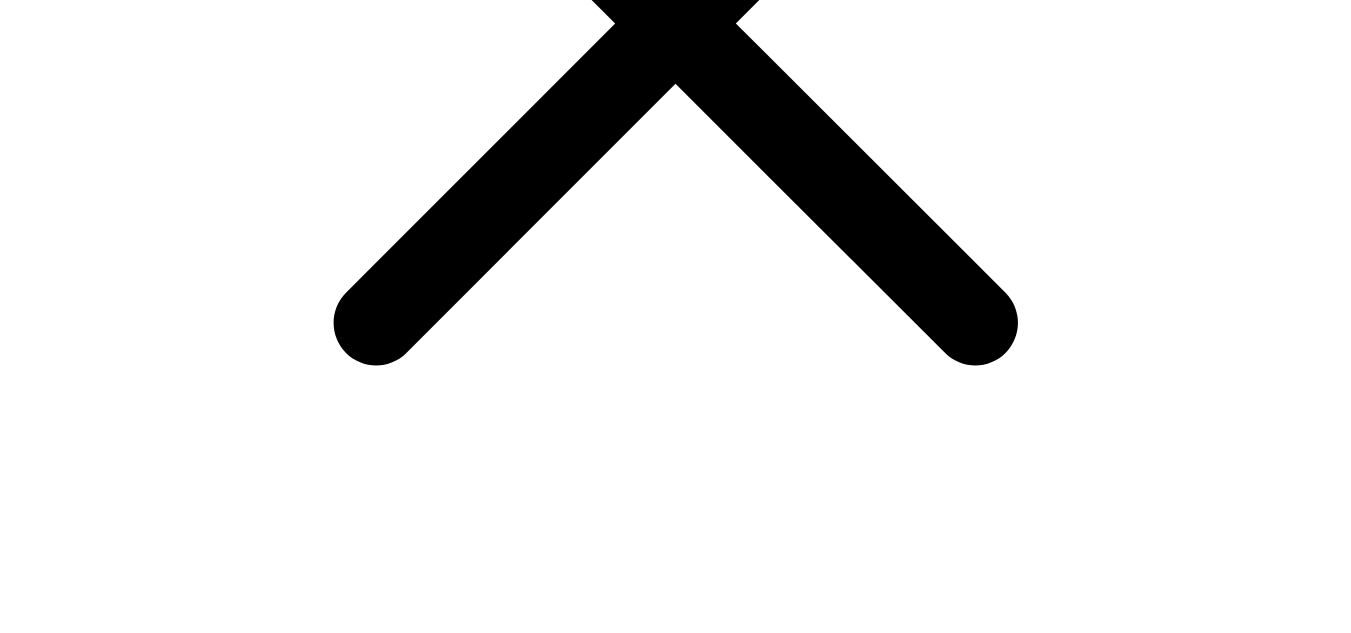 click at bounding box center (174, 19273) 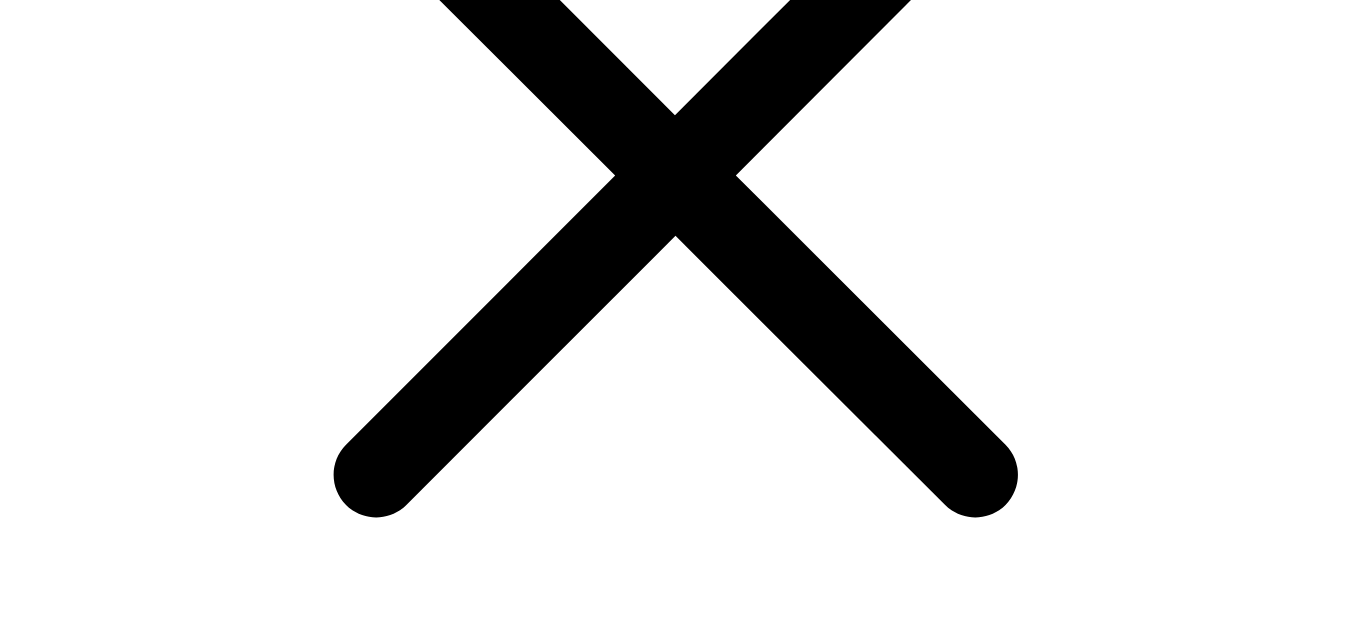 scroll, scrollTop: 522, scrollLeft: 0, axis: vertical 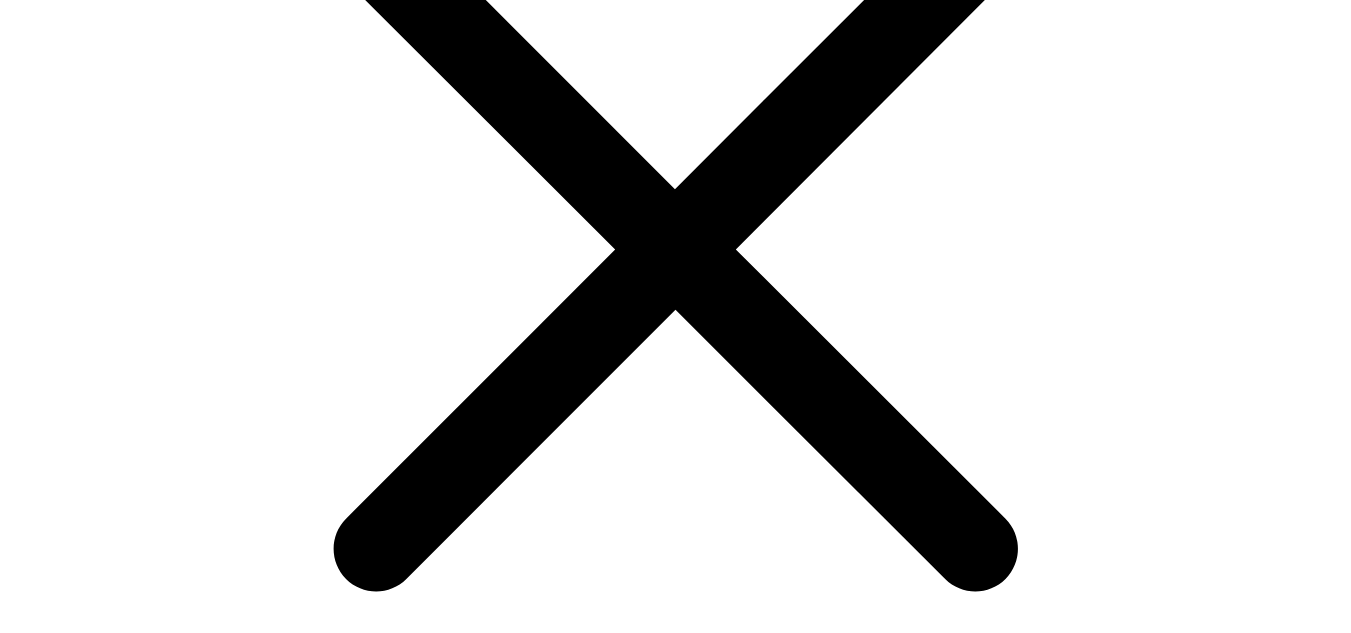 click on "get your quote:   * required" at bounding box center [675, 19453] 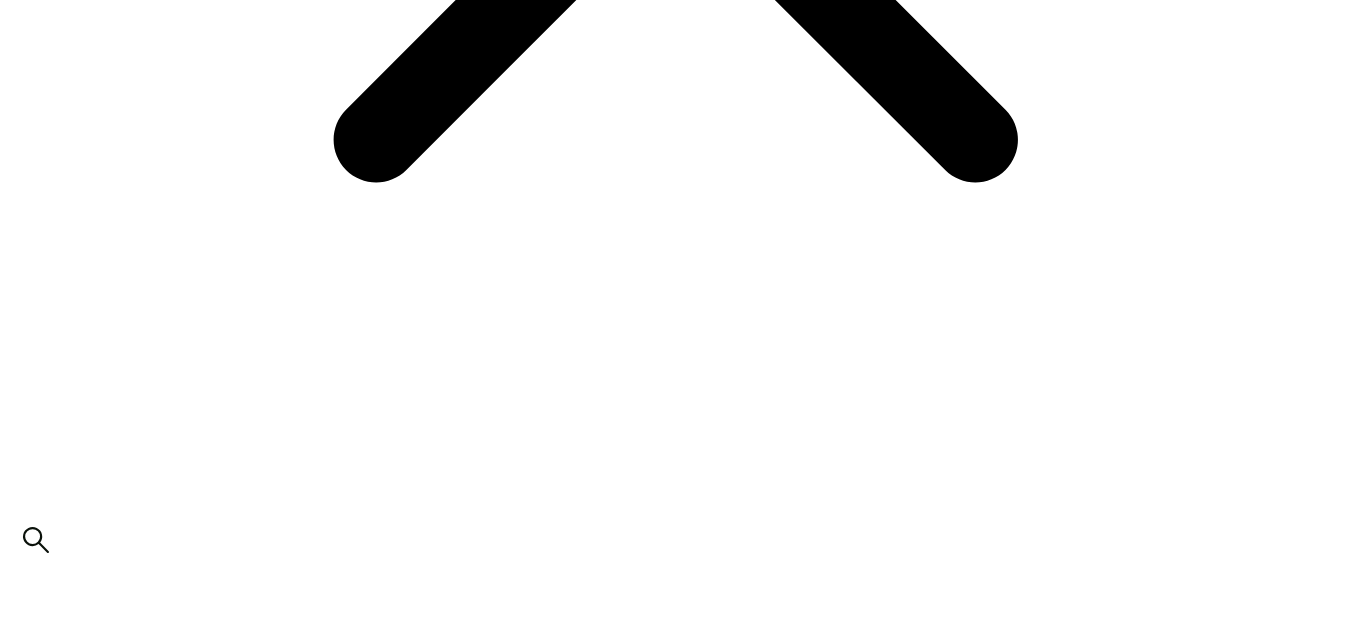 scroll, scrollTop: 947, scrollLeft: 0, axis: vertical 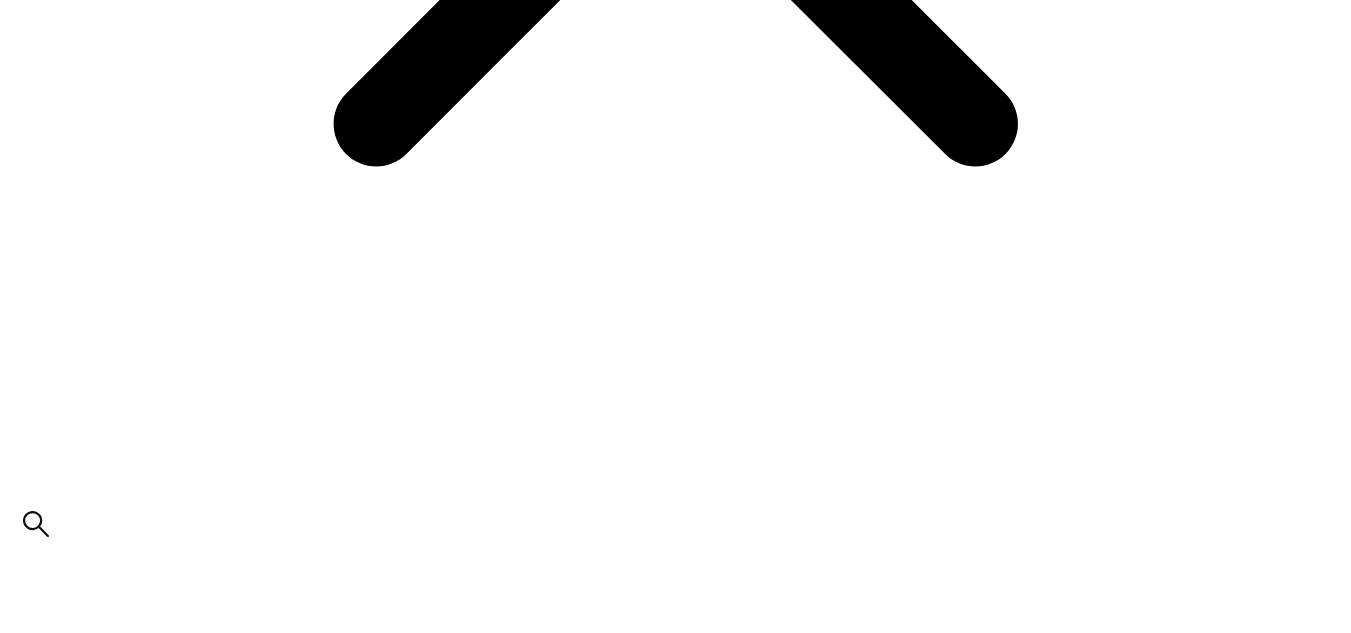 click on "Print Methods" at bounding box center [53, 20470] 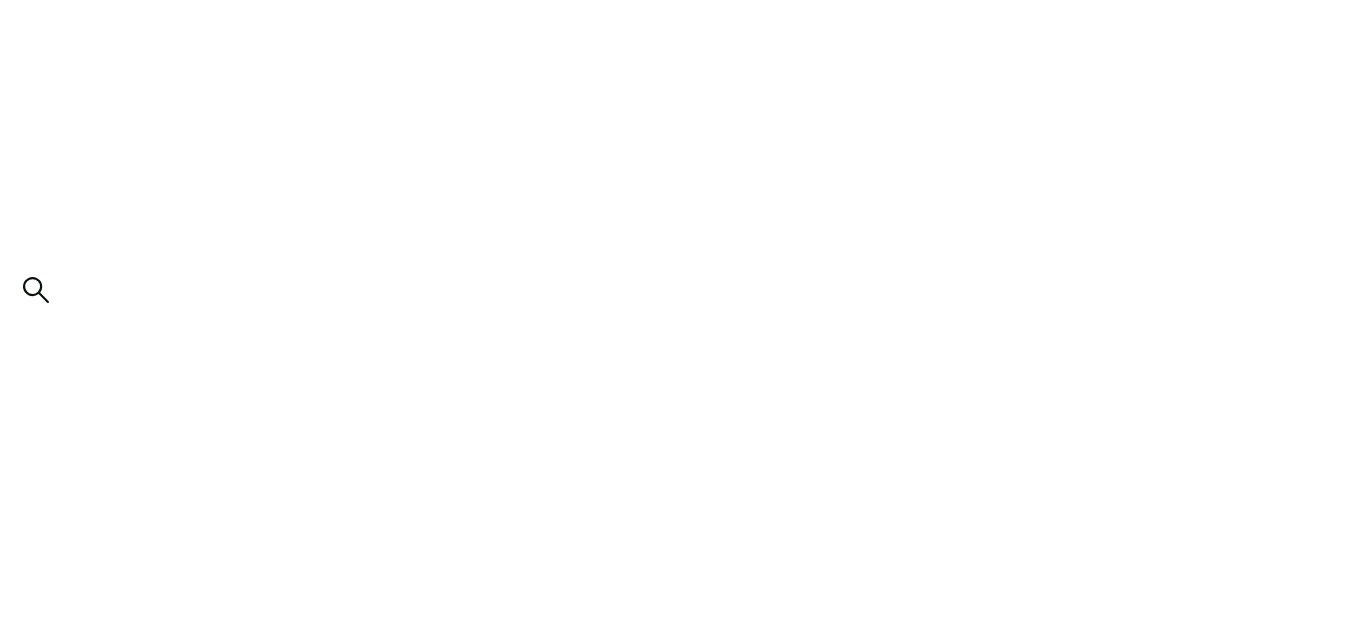 scroll, scrollTop: 1187, scrollLeft: 0, axis: vertical 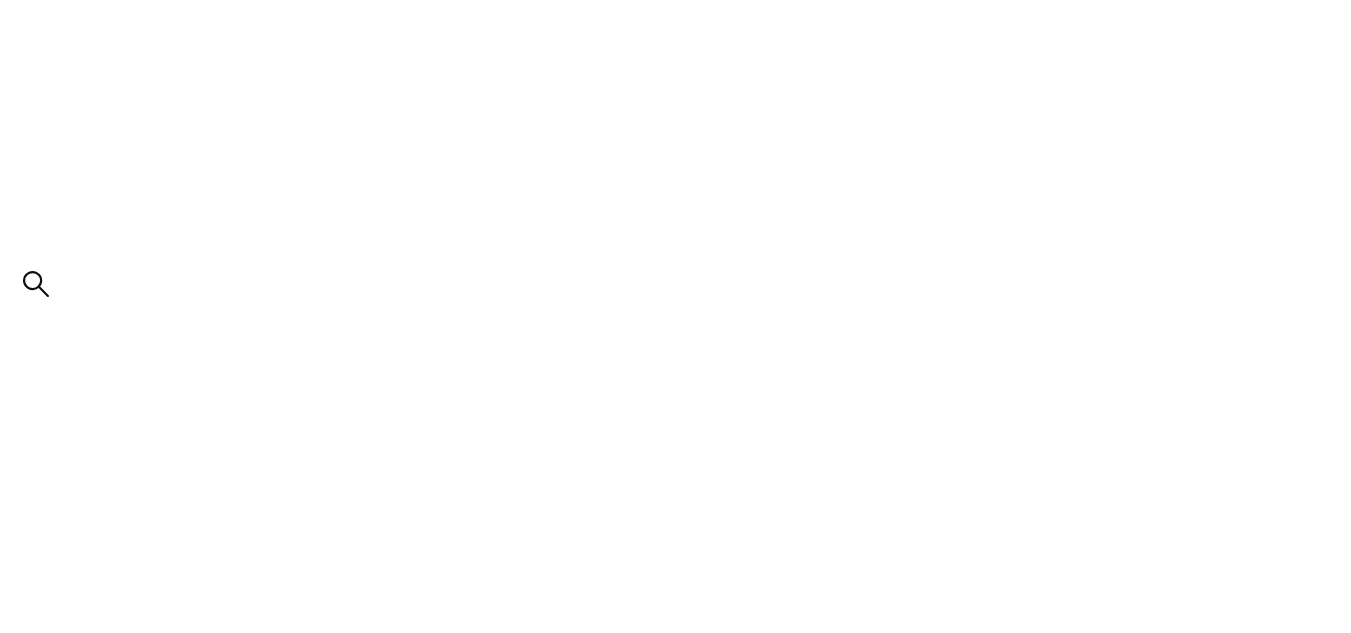 click on "Additional Options" at bounding box center [53, 20230] 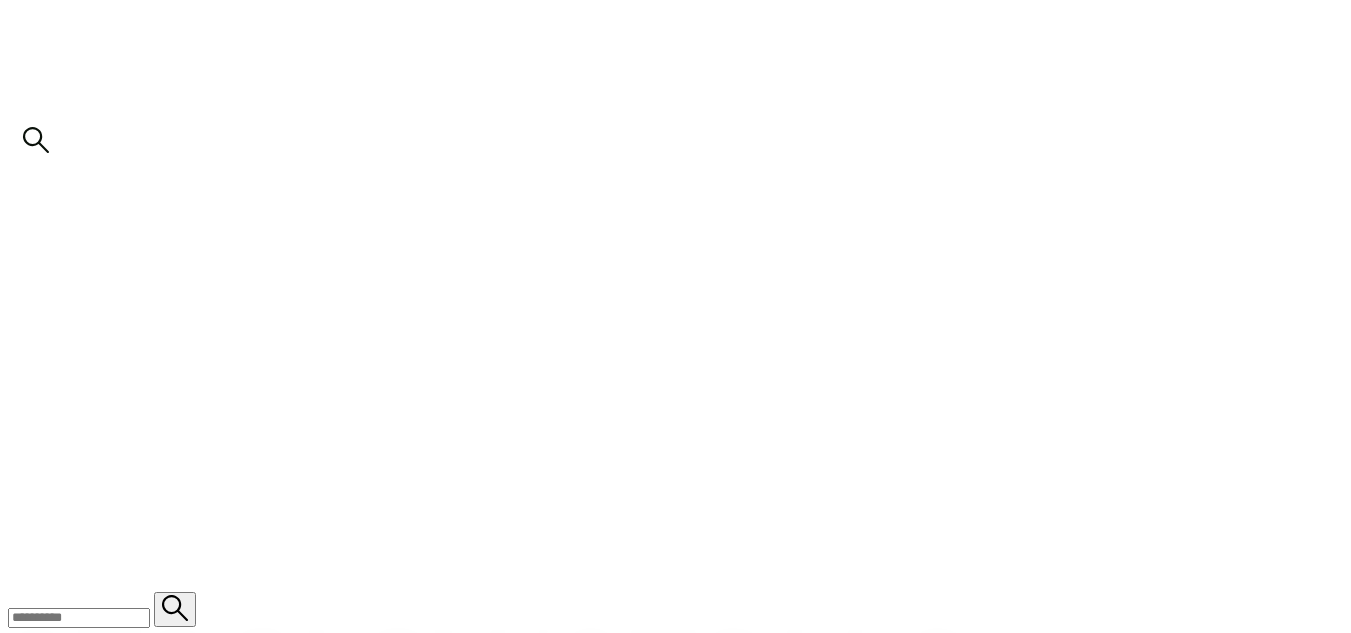 scroll, scrollTop: 1347, scrollLeft: 0, axis: vertical 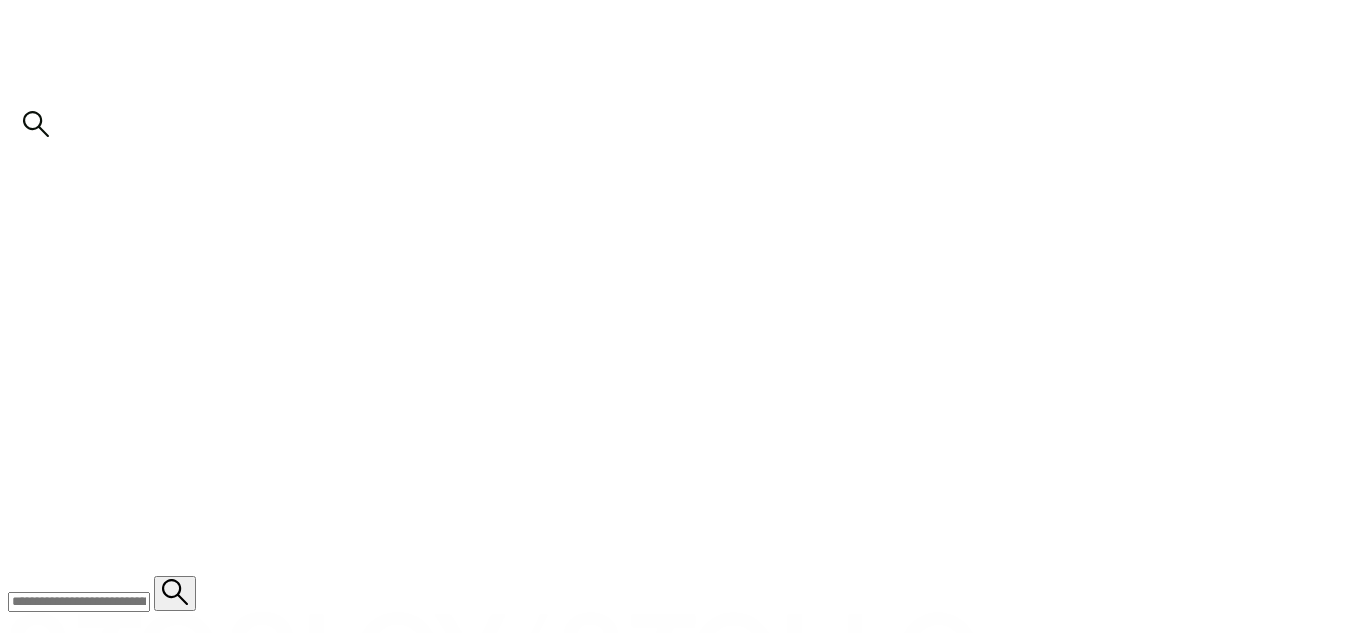 click on "Notes" at bounding box center (53, 20070) 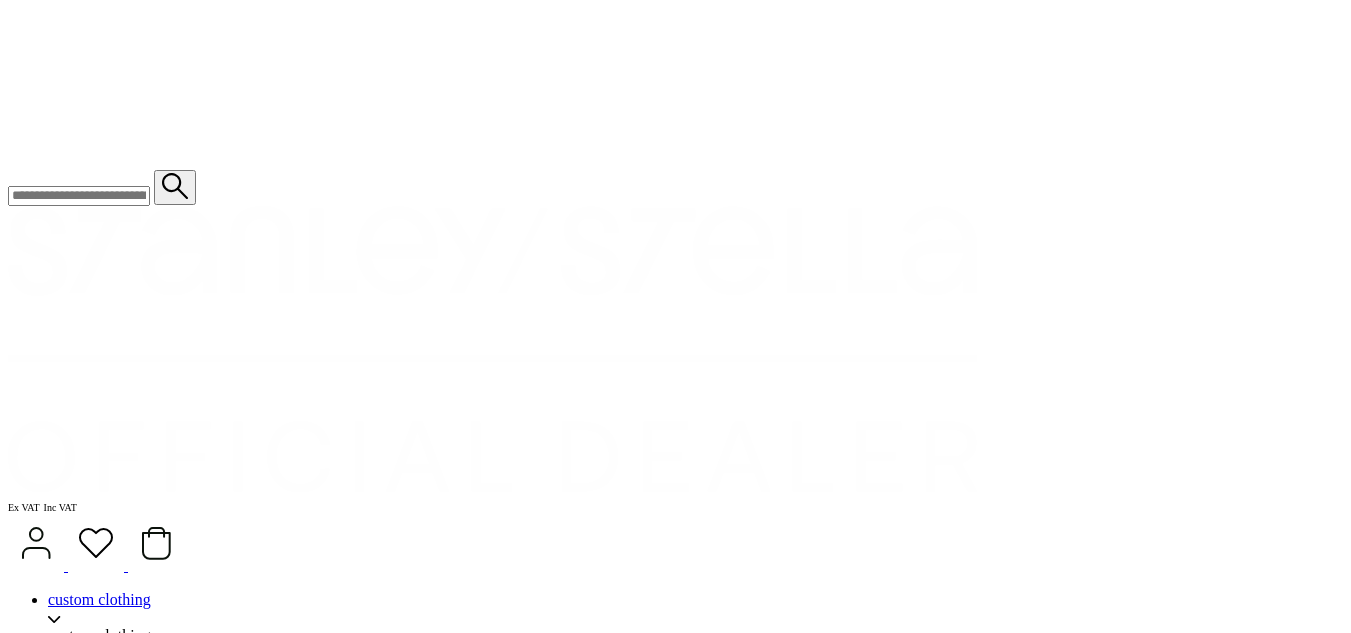 scroll, scrollTop: 1773, scrollLeft: 0, axis: vertical 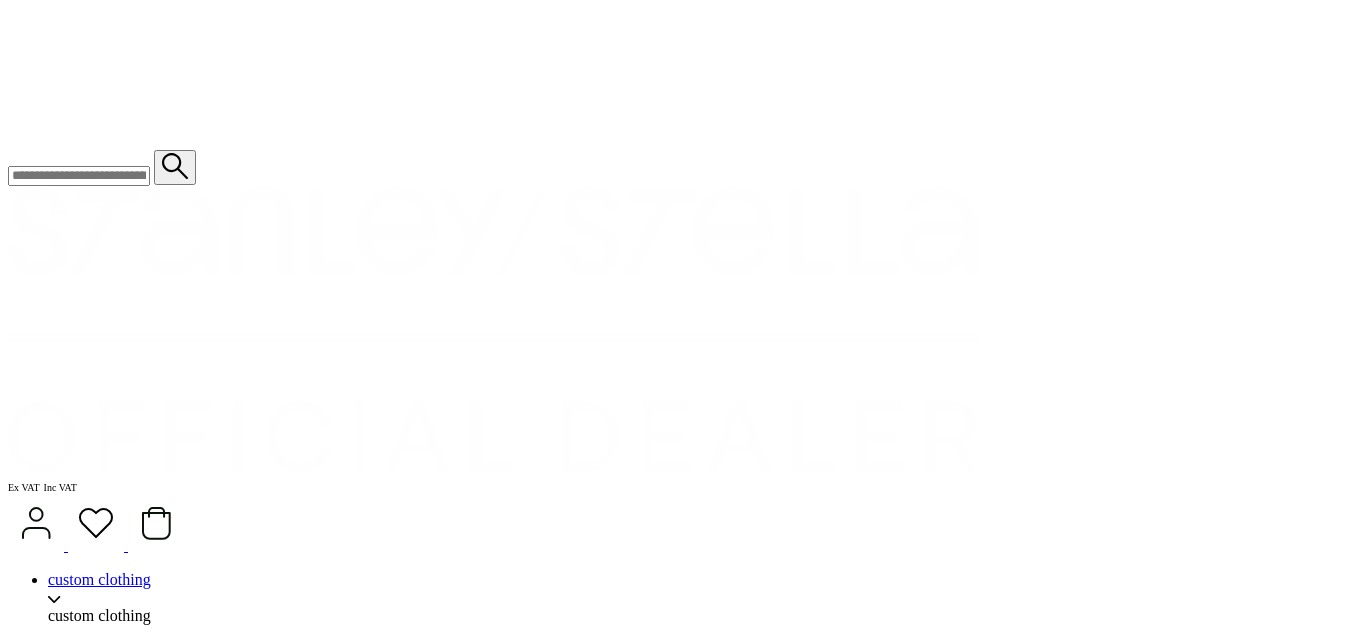 click on "attach artwork / logo" at bounding box center (69, 18268) 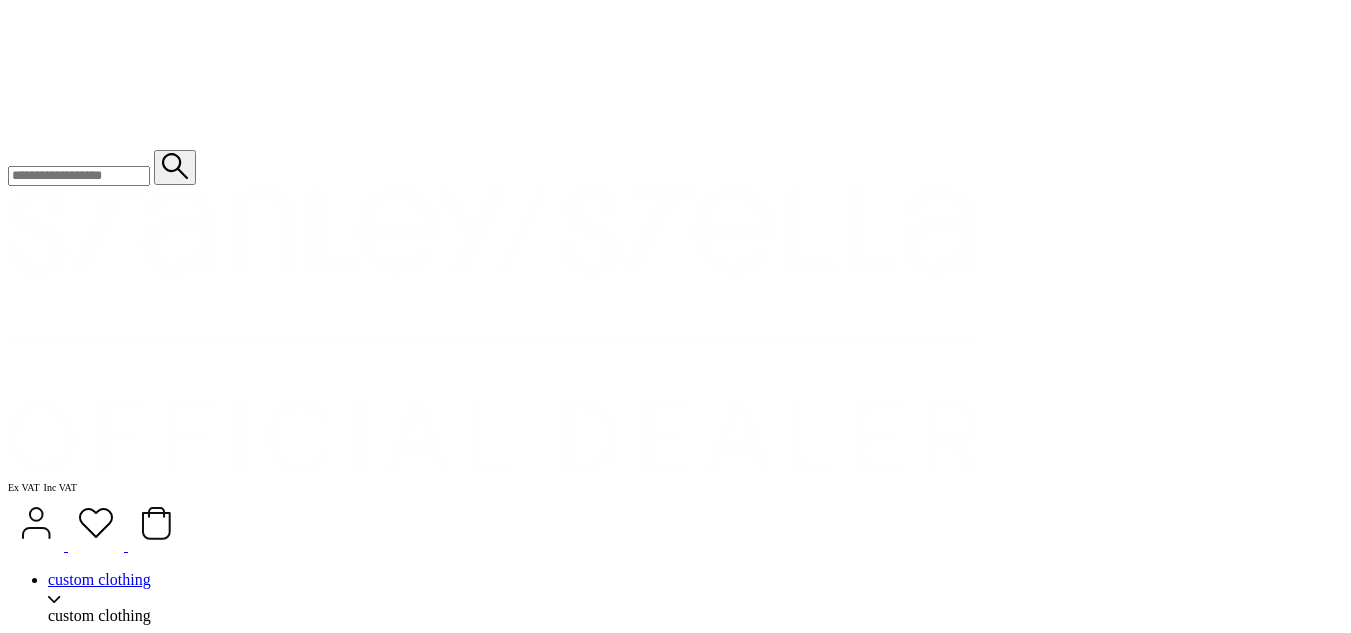 click at bounding box center [121, 19862] 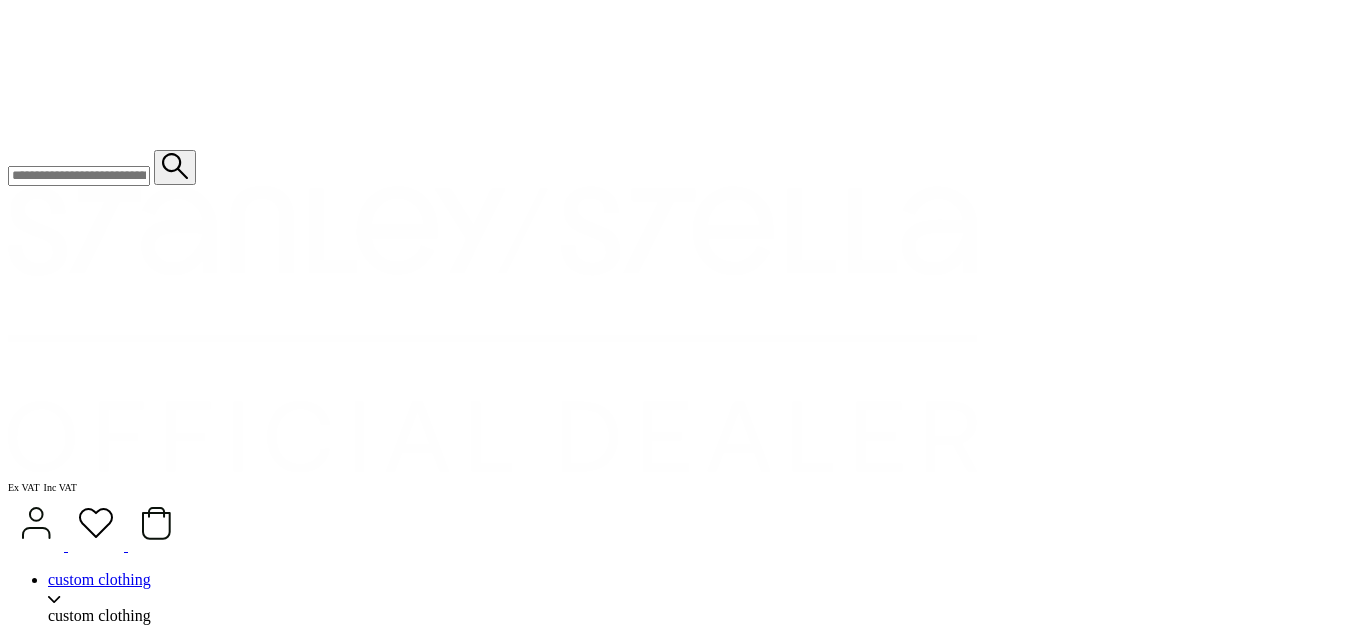 type on "**********" 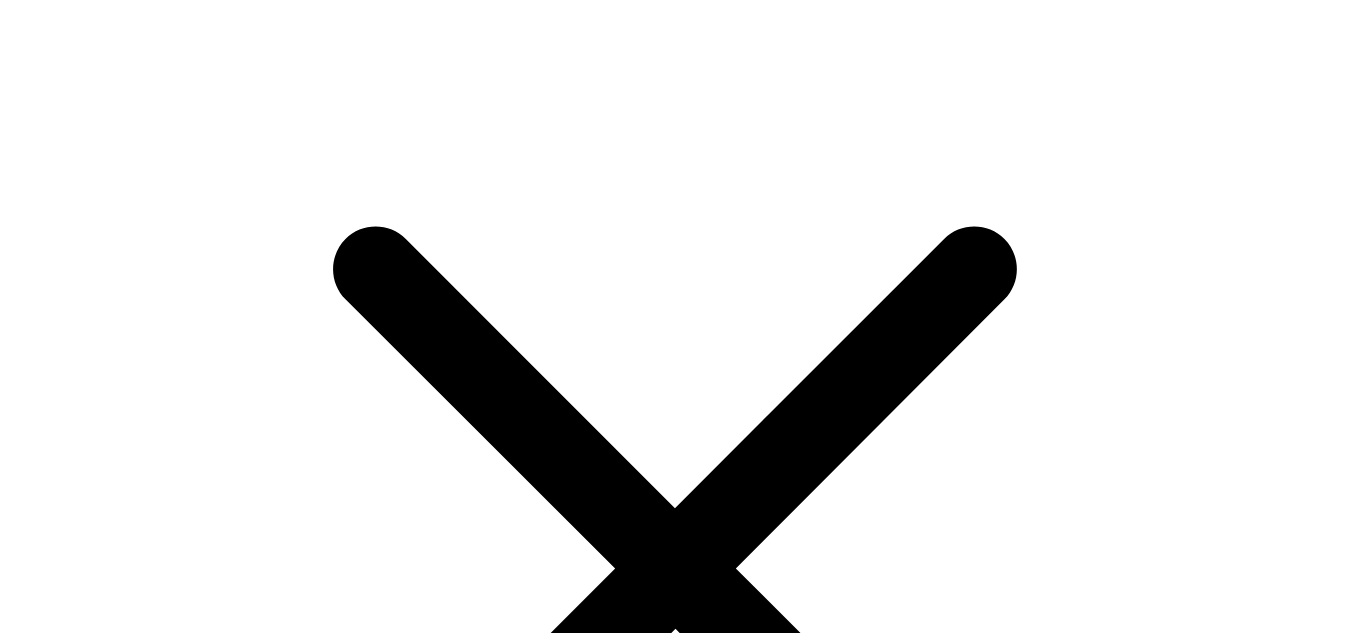 scroll, scrollTop: 0, scrollLeft: 0, axis: both 